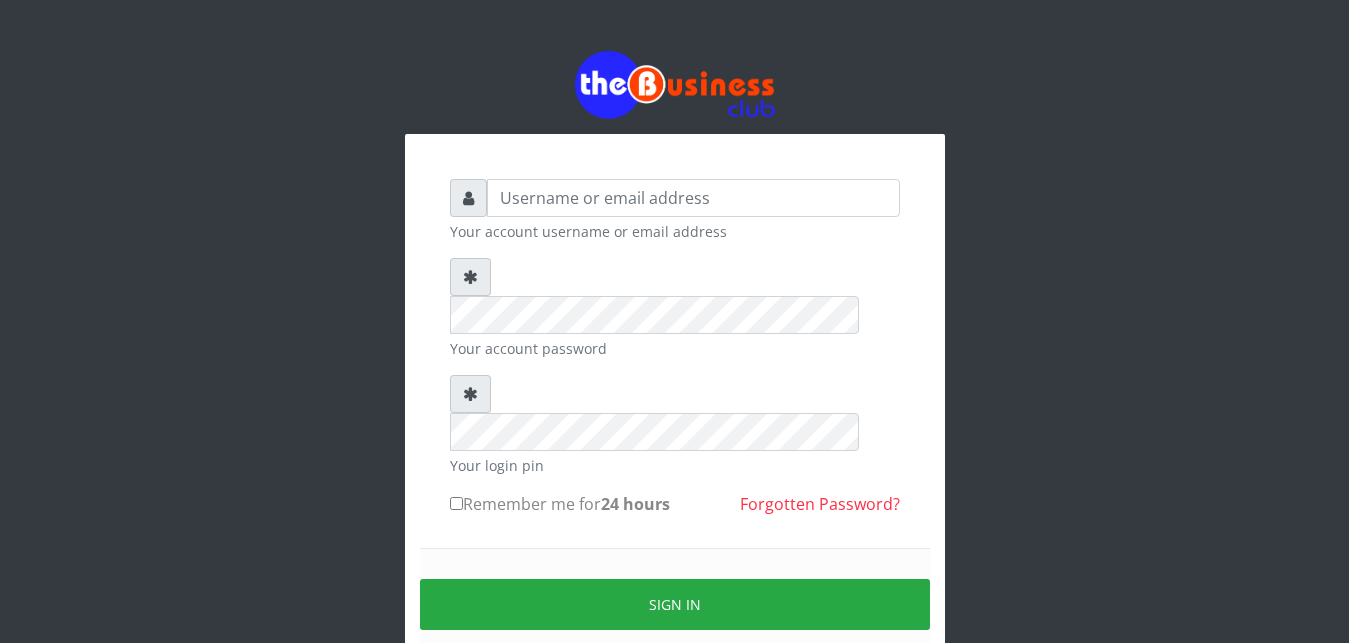 scroll, scrollTop: 0, scrollLeft: 0, axis: both 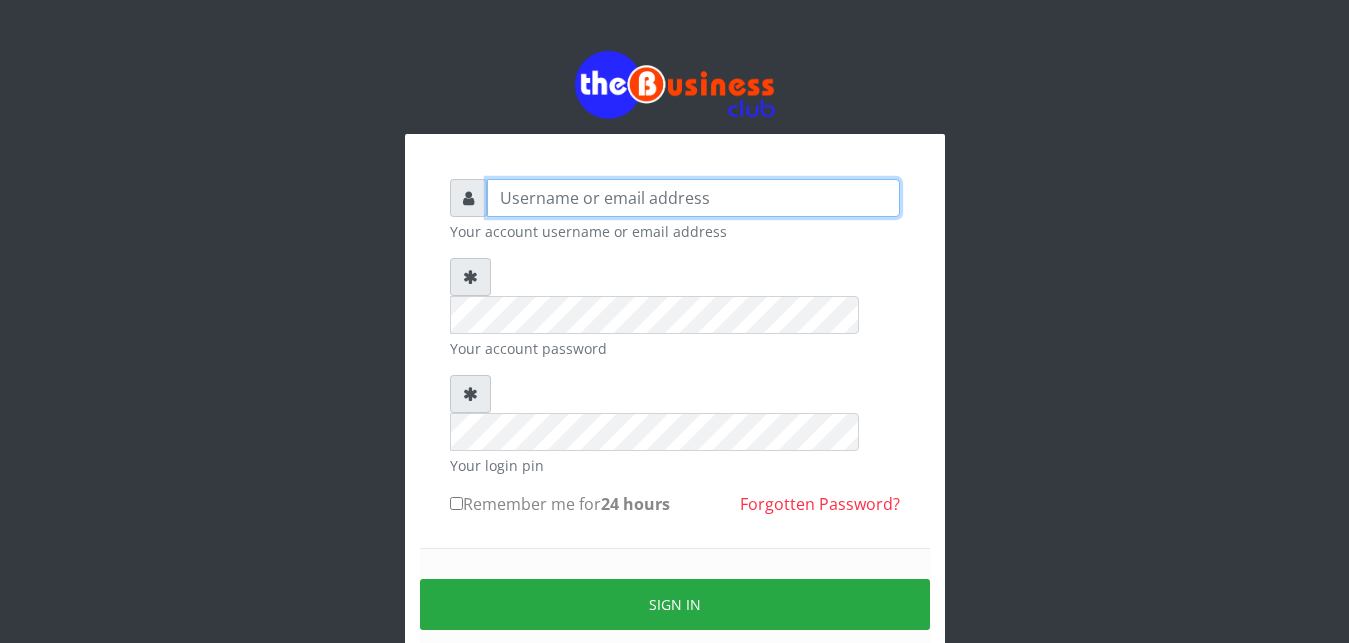 click at bounding box center (693, 198) 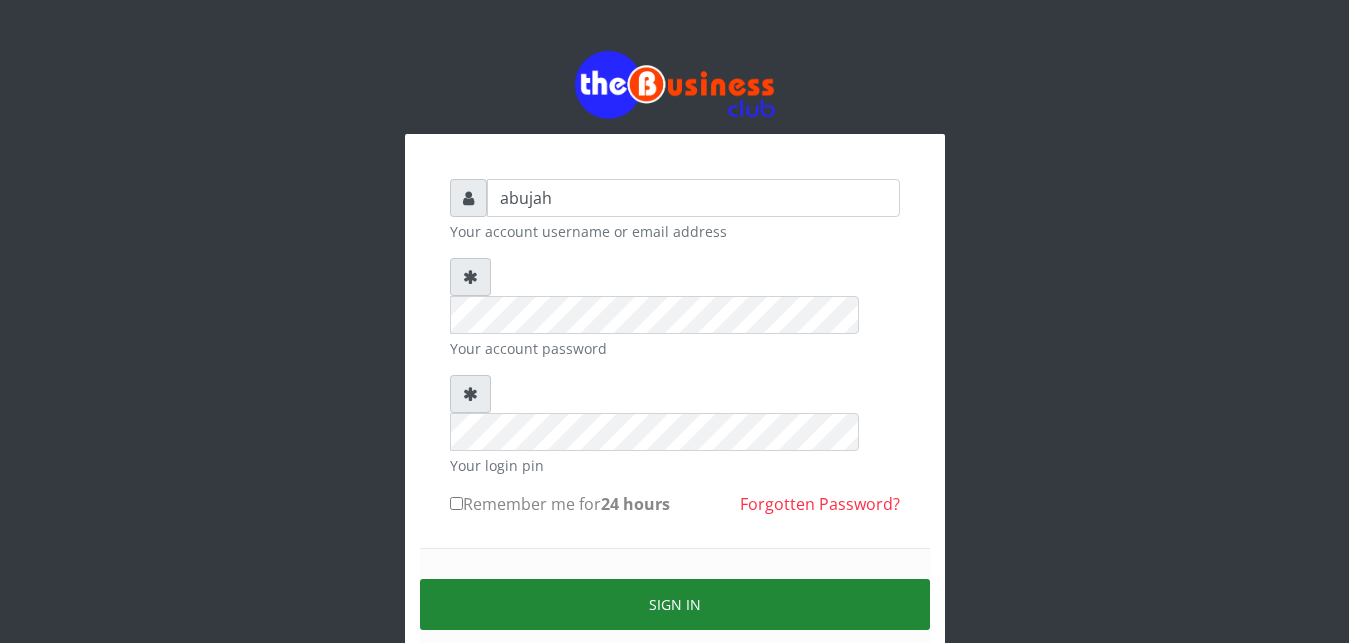 click on "Sign in" at bounding box center [675, 604] 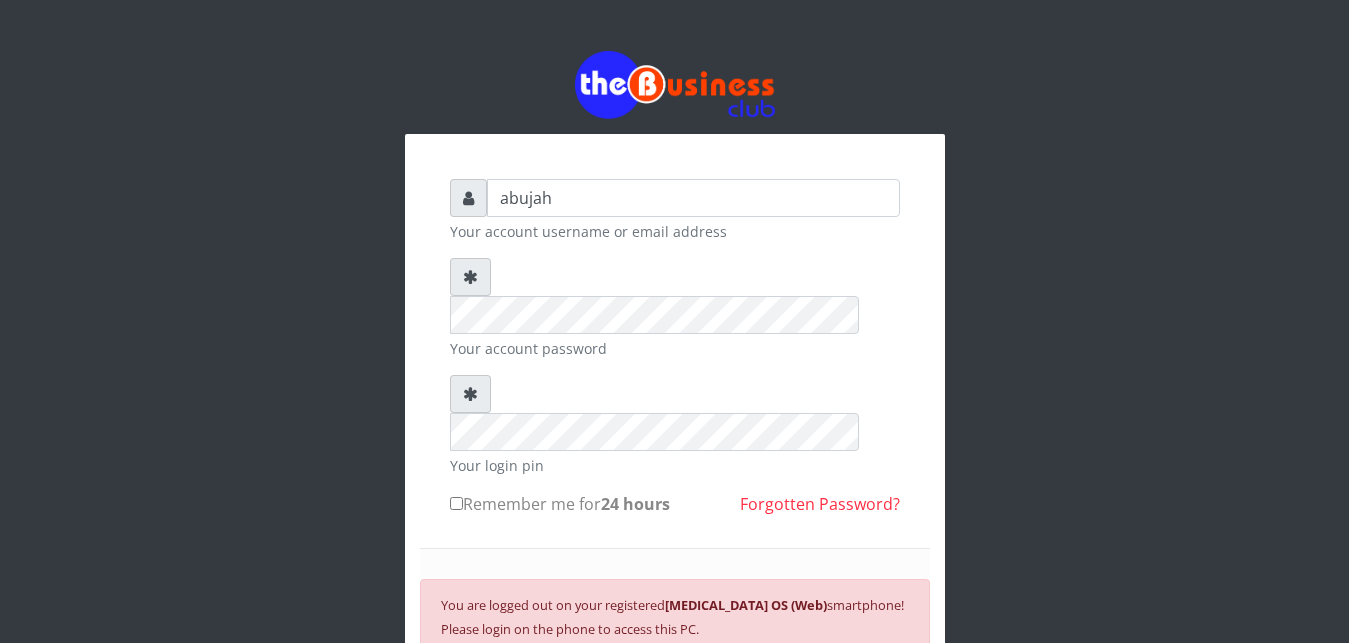 click on "SIGN IN" at bounding box center (675, 694) 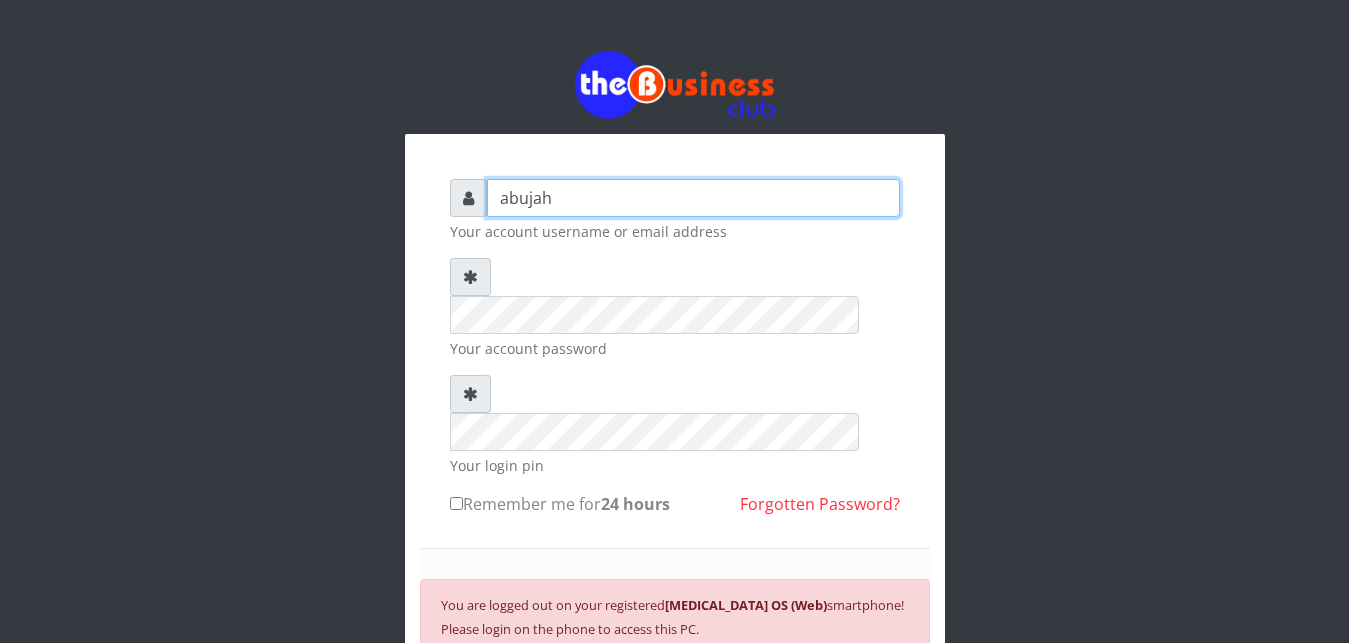 click on "abujah" at bounding box center [693, 198] 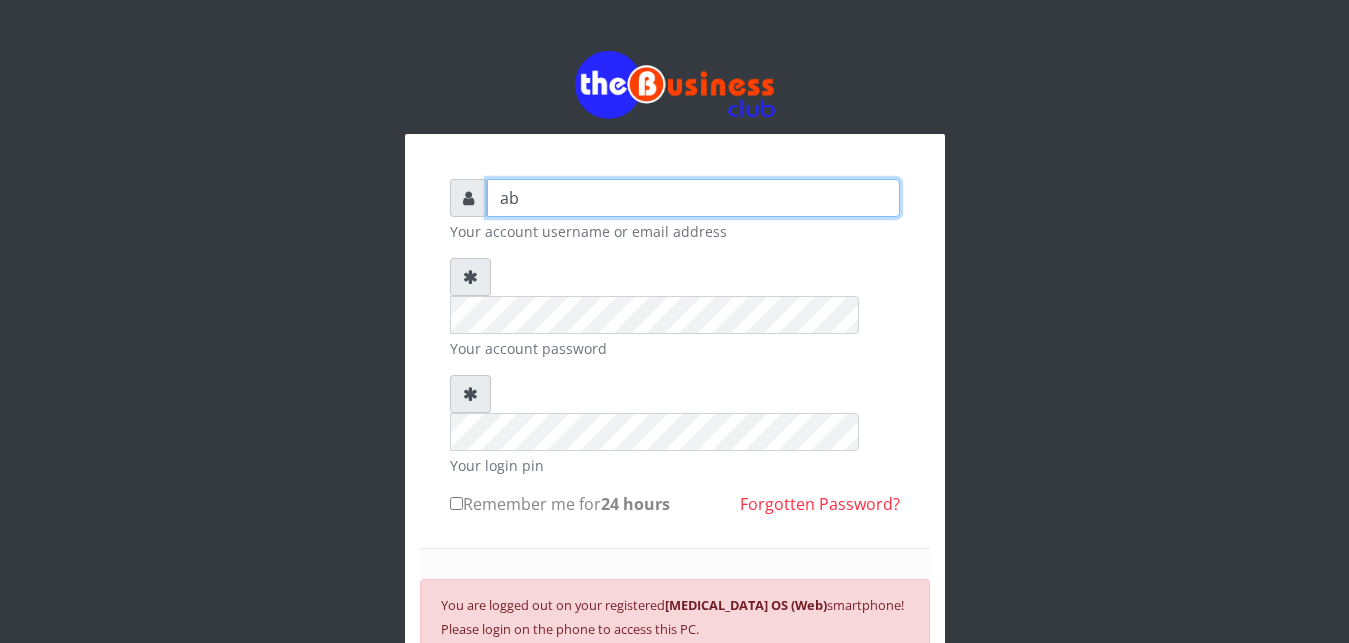 type on "a" 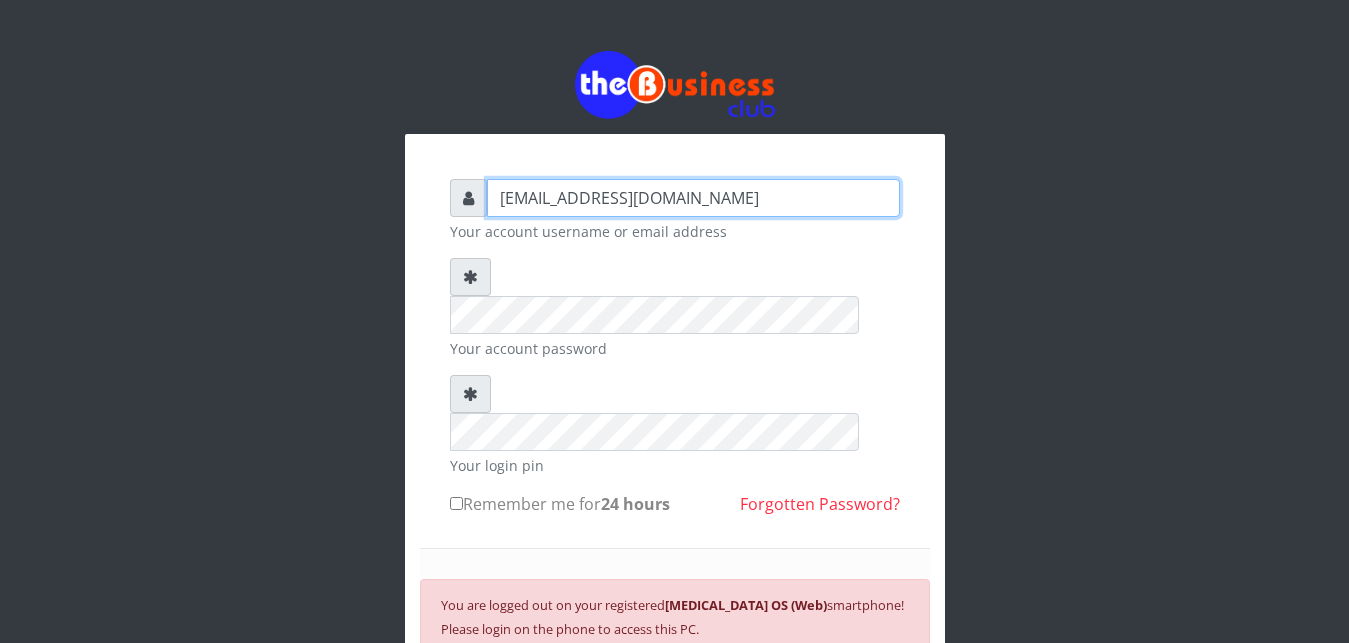 type on "thelordabujah@gmail.com" 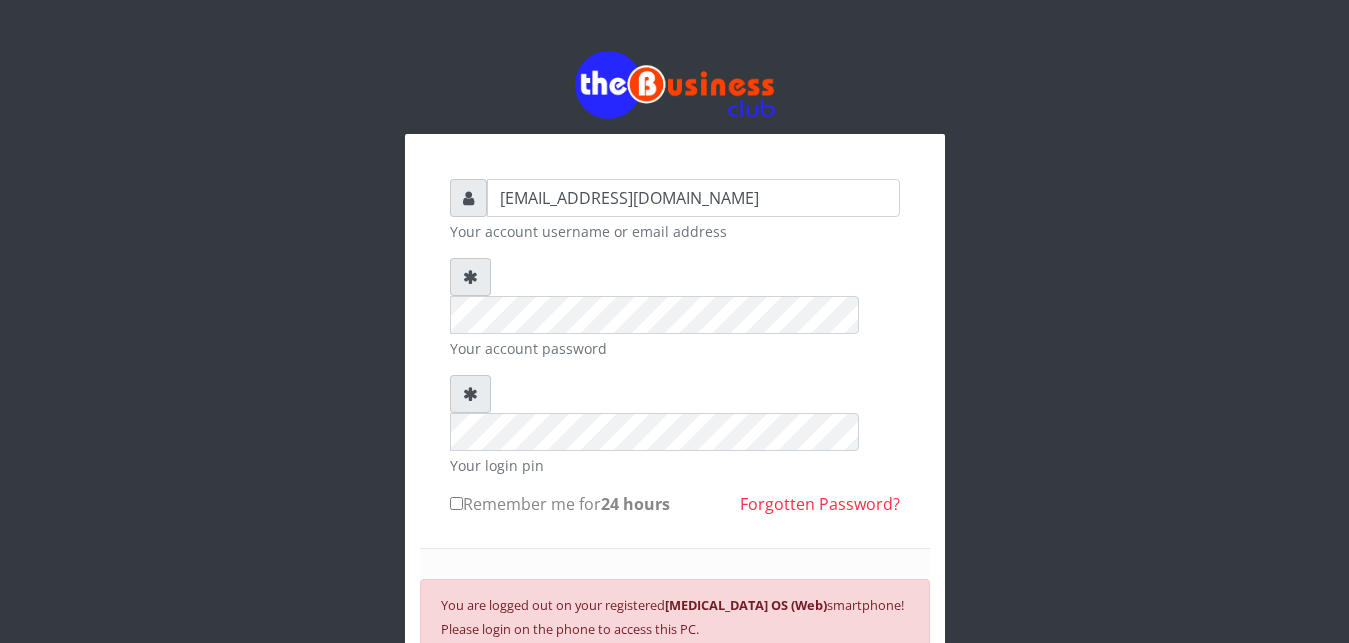 click on "SIGN IN" at bounding box center [675, 694] 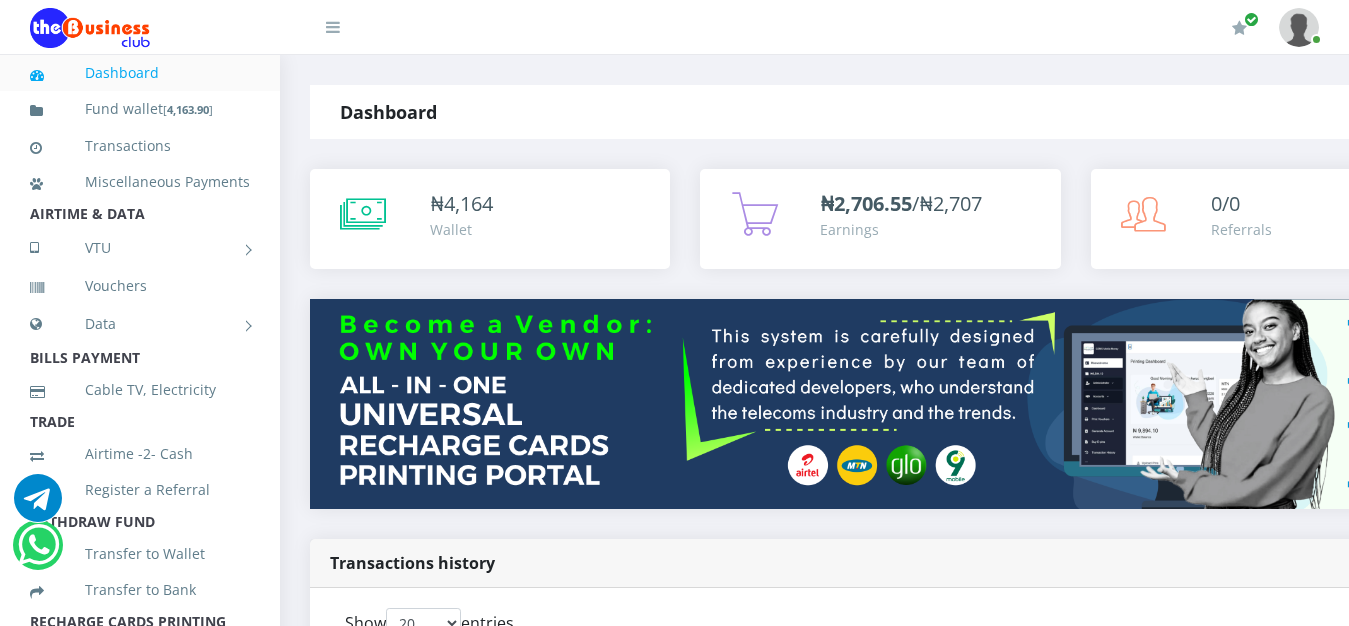 scroll, scrollTop: 0, scrollLeft: 0, axis: both 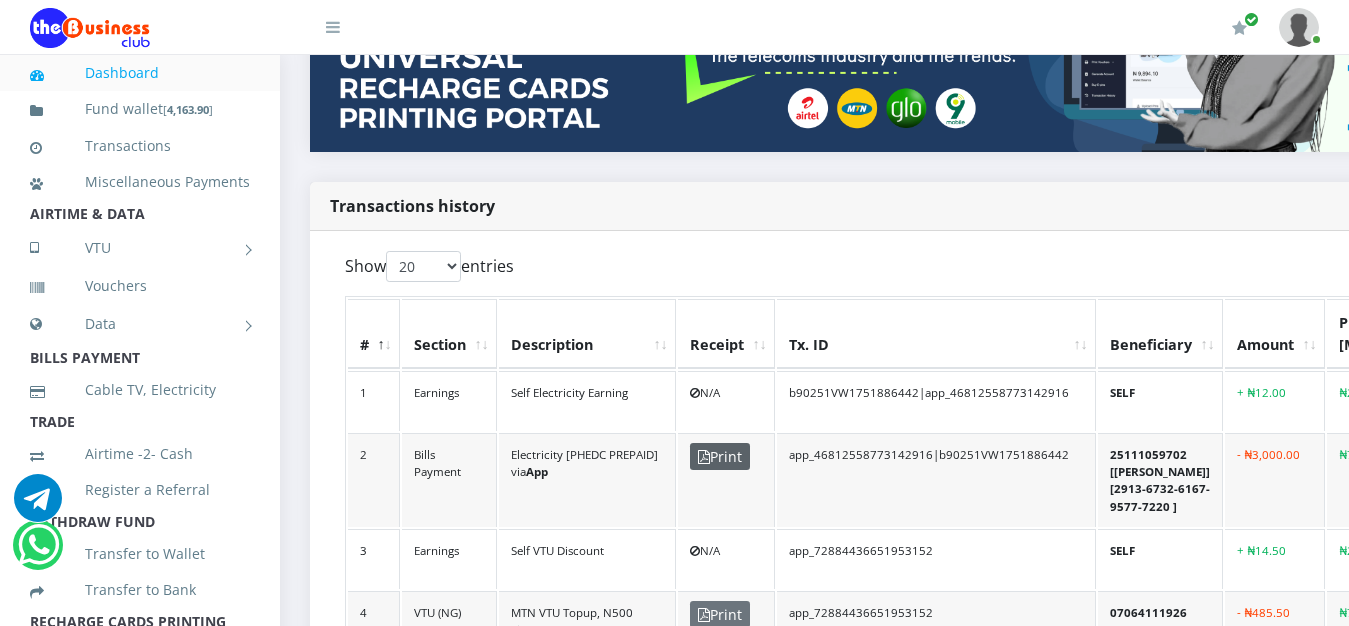 click on "Print" at bounding box center [720, 456] 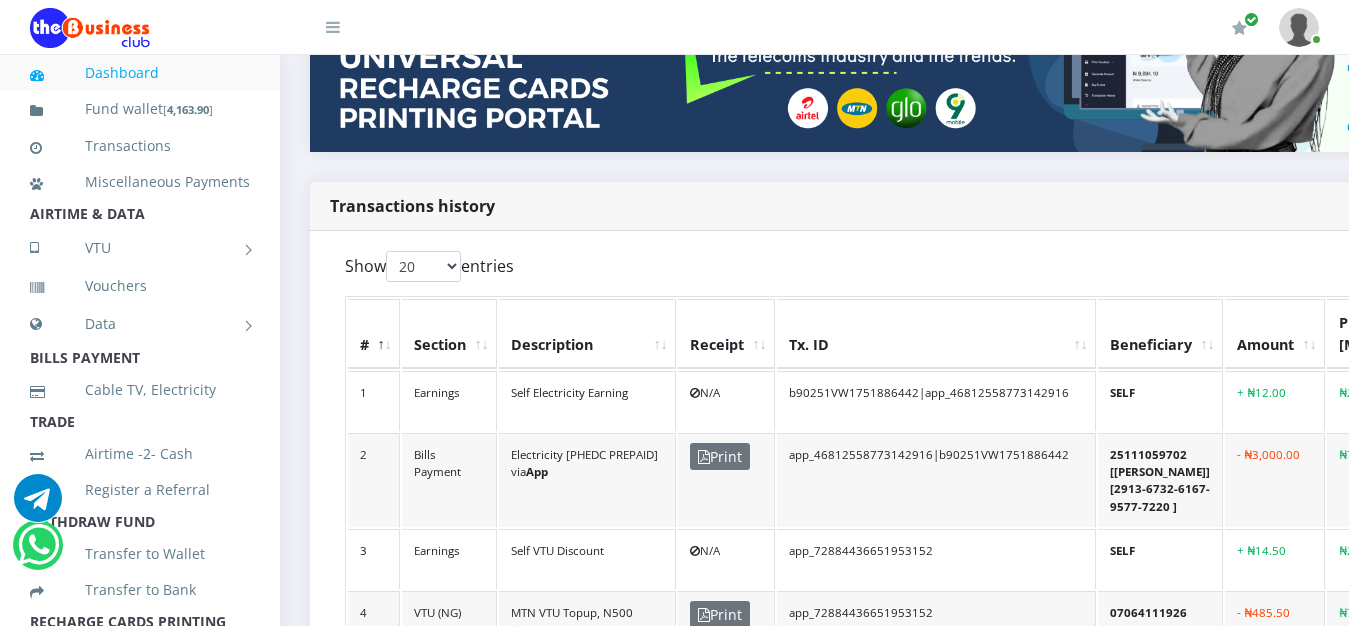 click on "25111059702 [[PERSON_NAME]] [2913-6732-6167-9577-7220 ]" at bounding box center (1160, 480) 